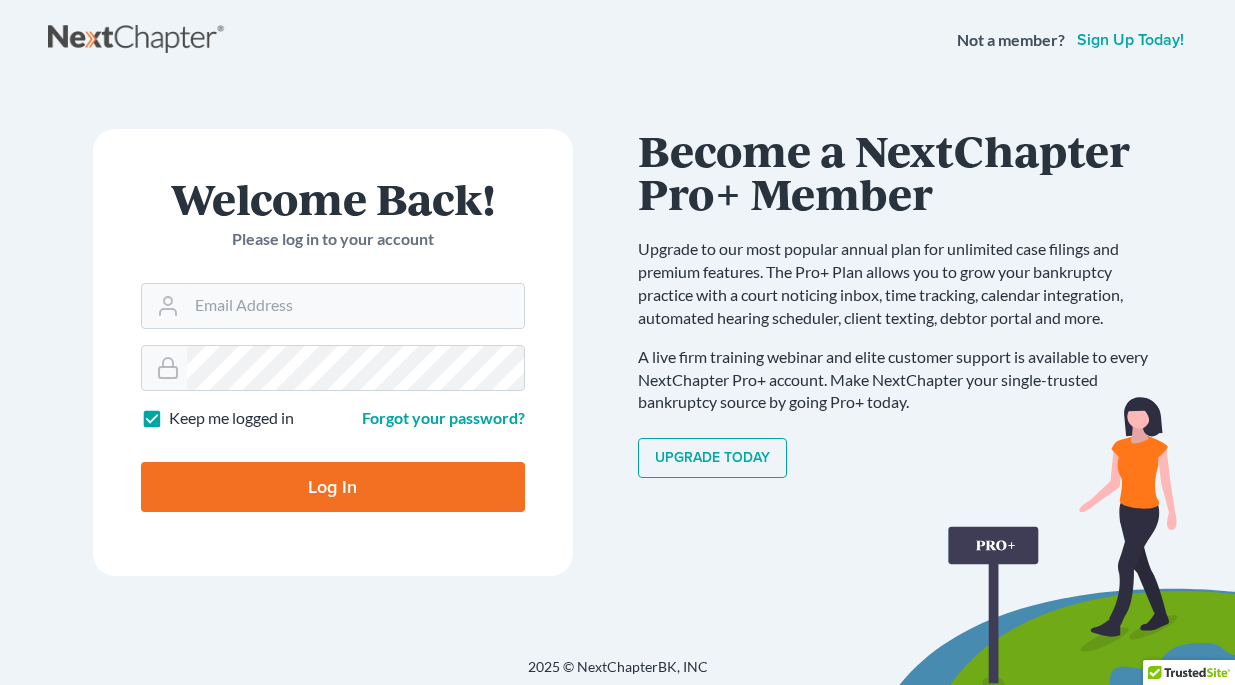 scroll, scrollTop: 0, scrollLeft: 0, axis: both 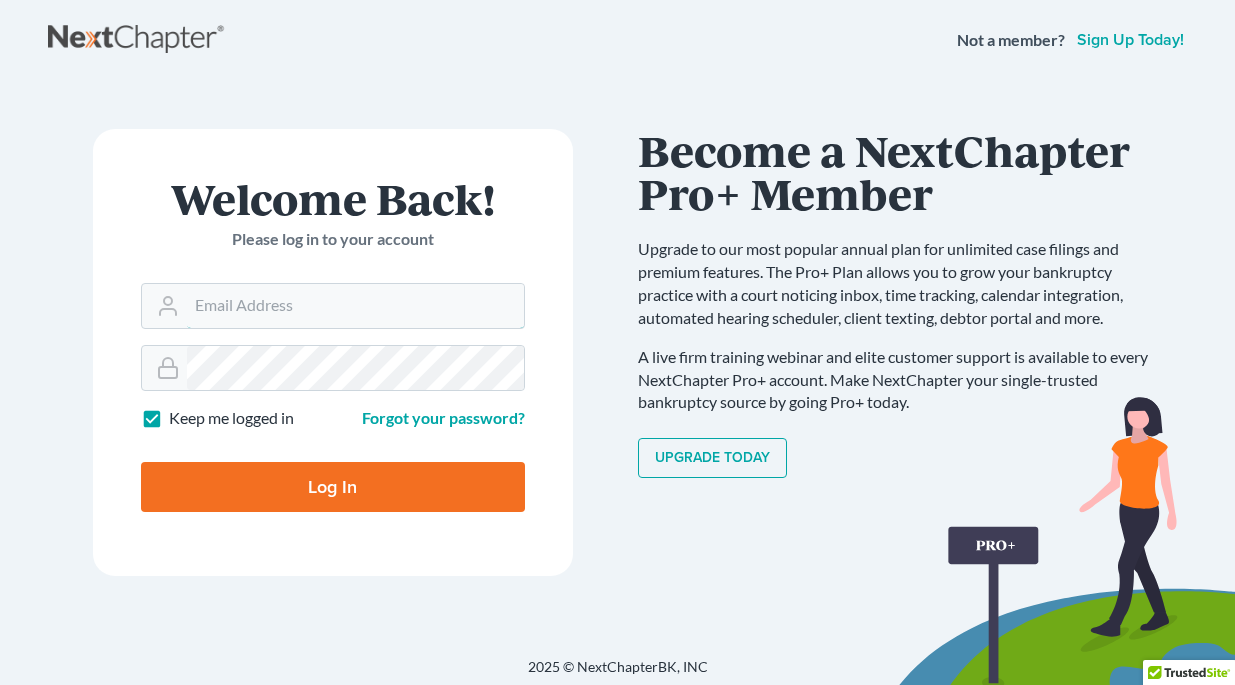 type on "[EMAIL]" 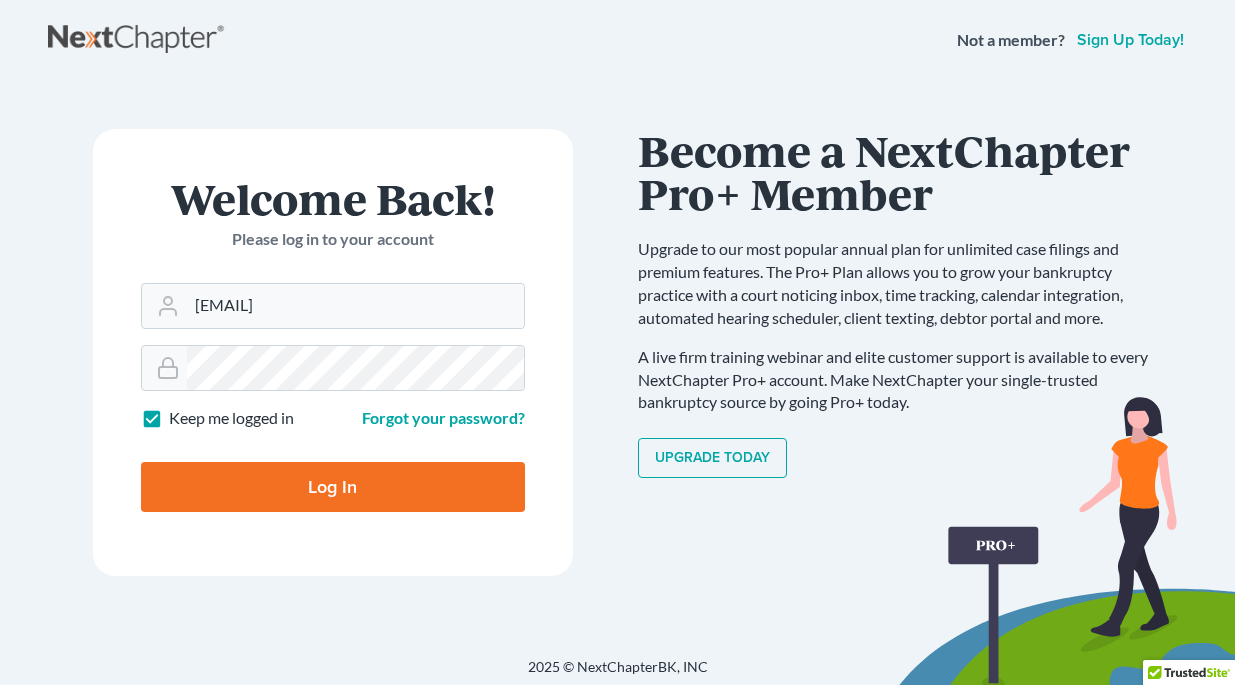 click on "Log In" at bounding box center (333, 487) 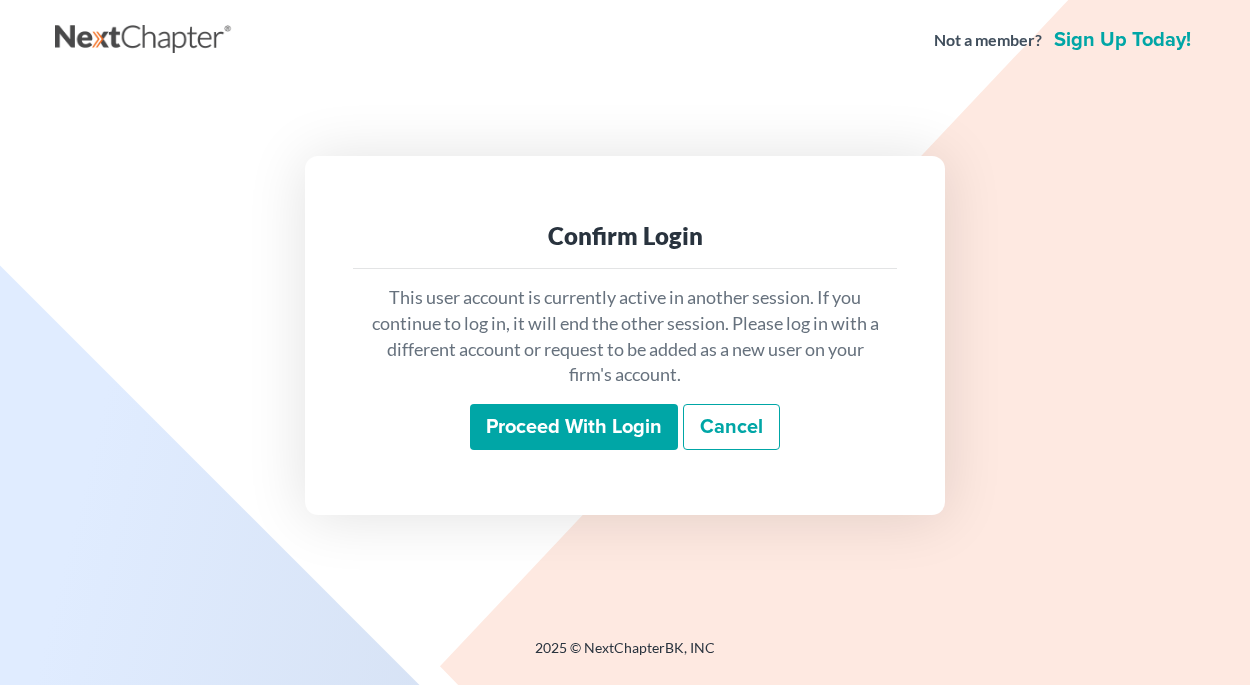 scroll, scrollTop: 0, scrollLeft: 0, axis: both 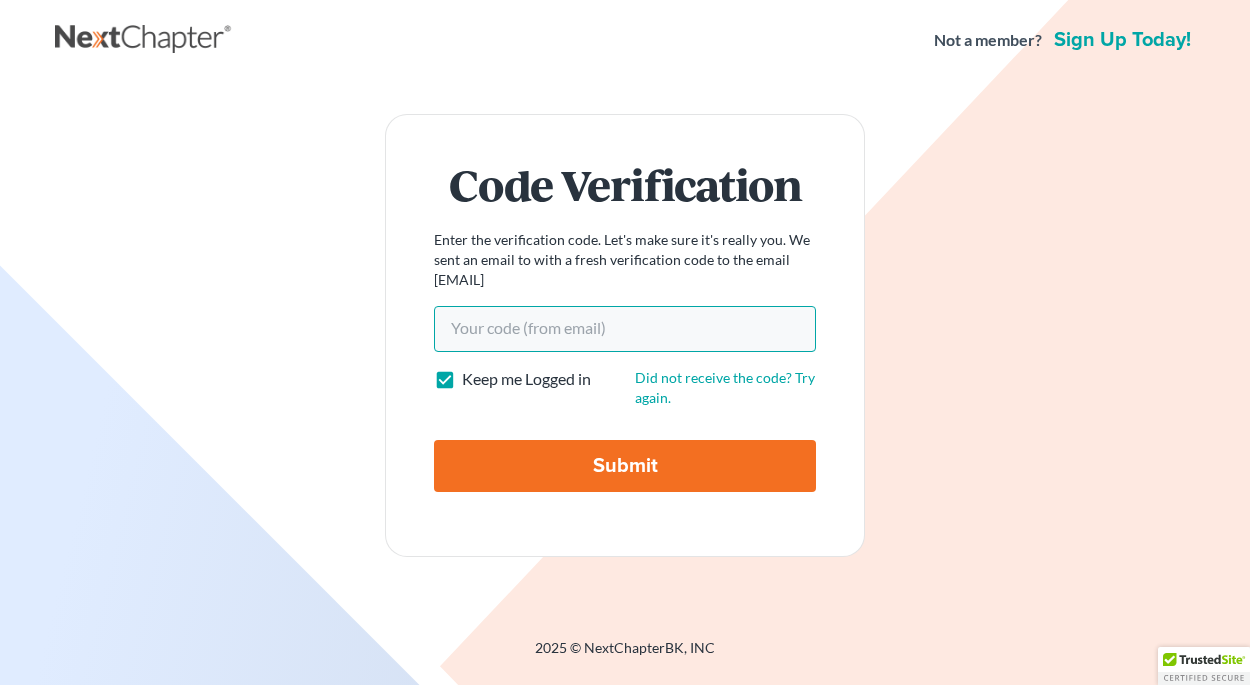 click on "Your code(from email)" at bounding box center [625, 329] 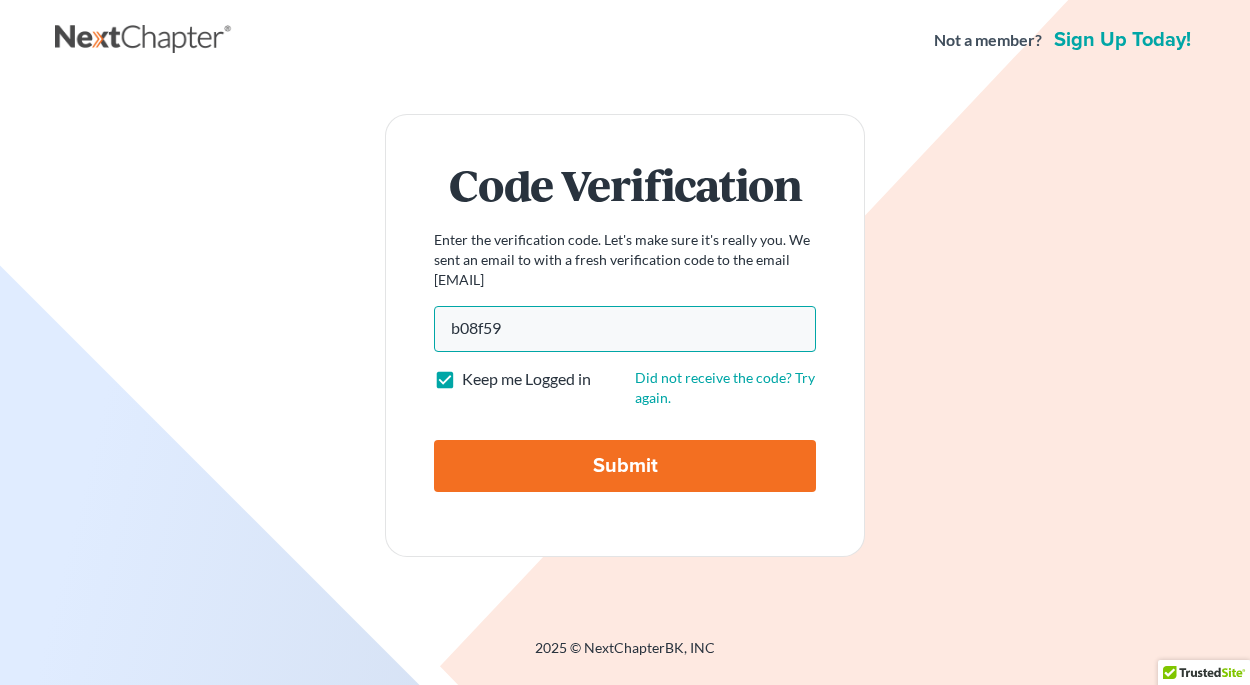 type on "b08f59" 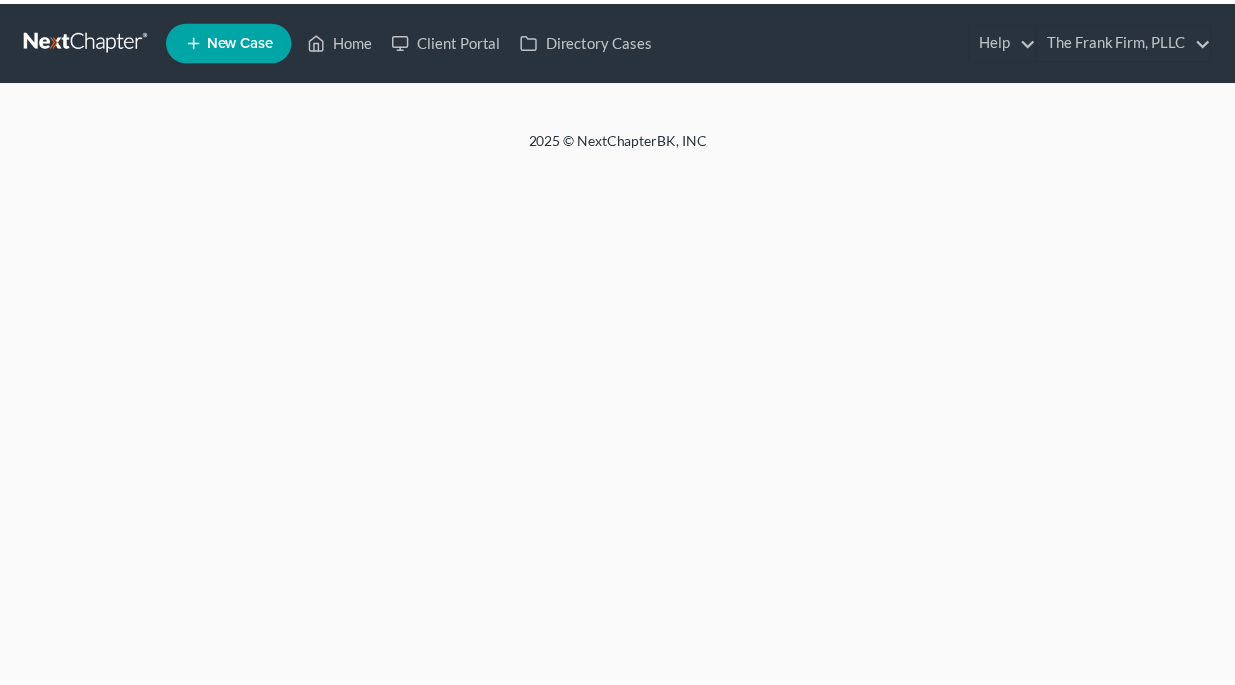 scroll, scrollTop: 0, scrollLeft: 0, axis: both 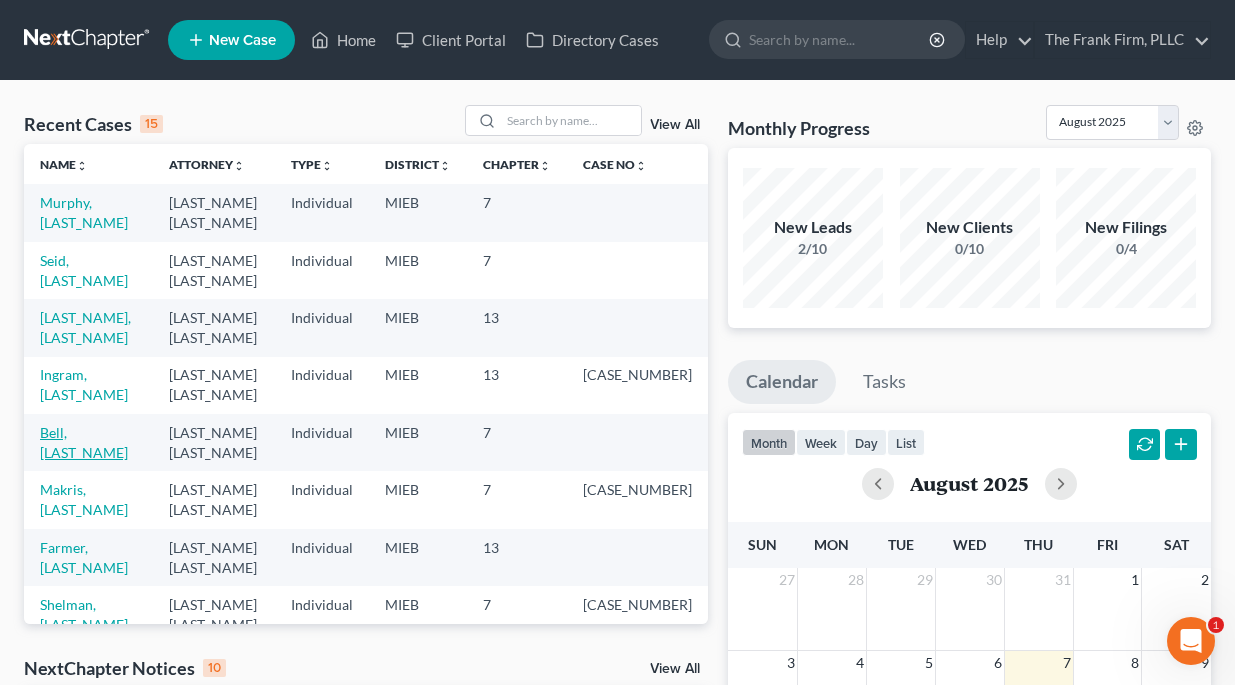 click on "Bell, [LAST_NAME]" at bounding box center (84, 442) 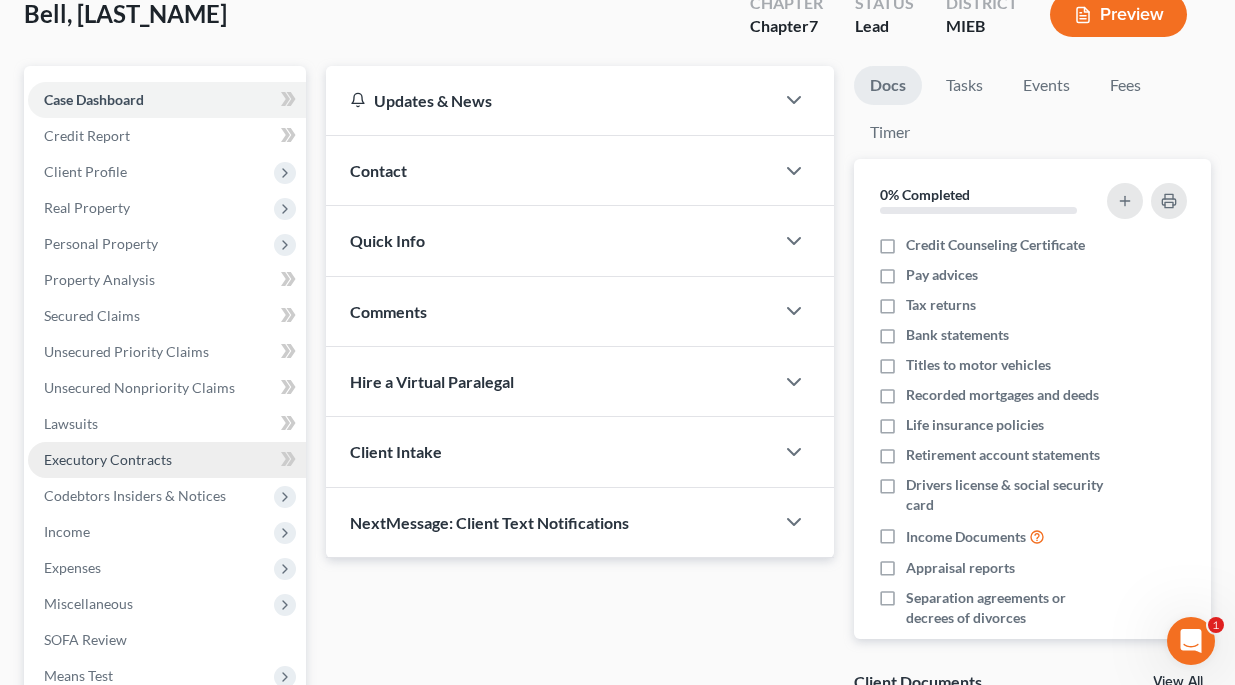 scroll, scrollTop: 238, scrollLeft: 0, axis: vertical 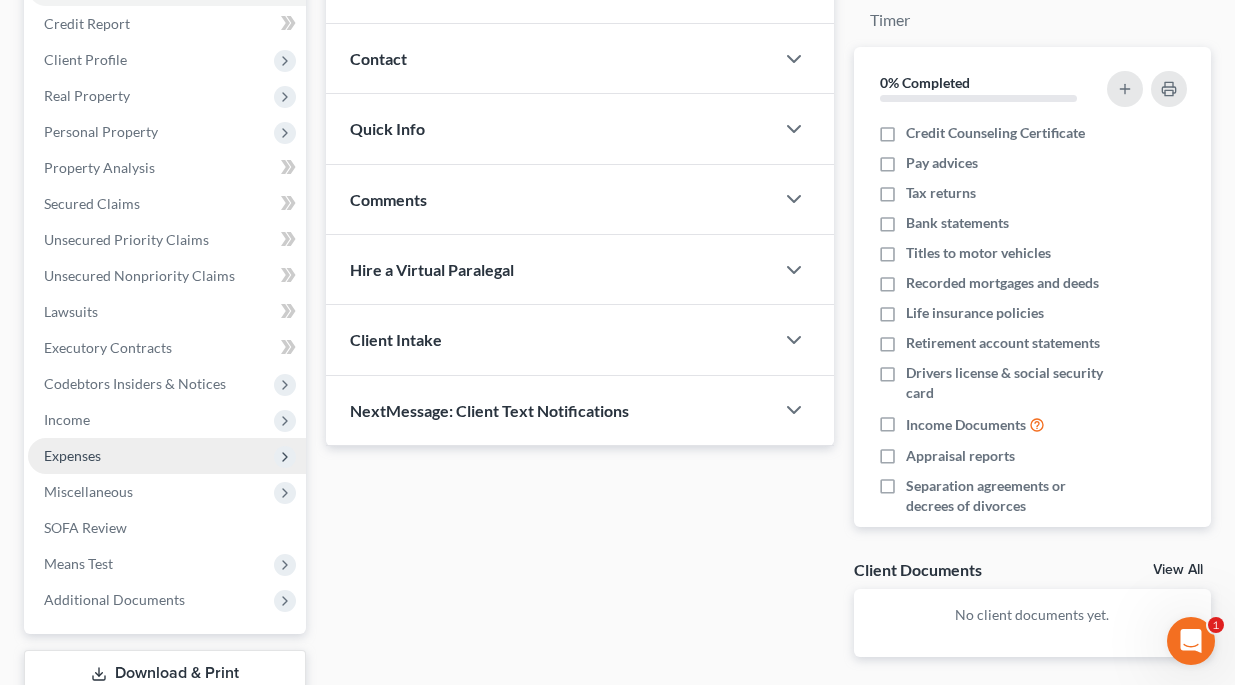 click on "Expenses" at bounding box center [72, 455] 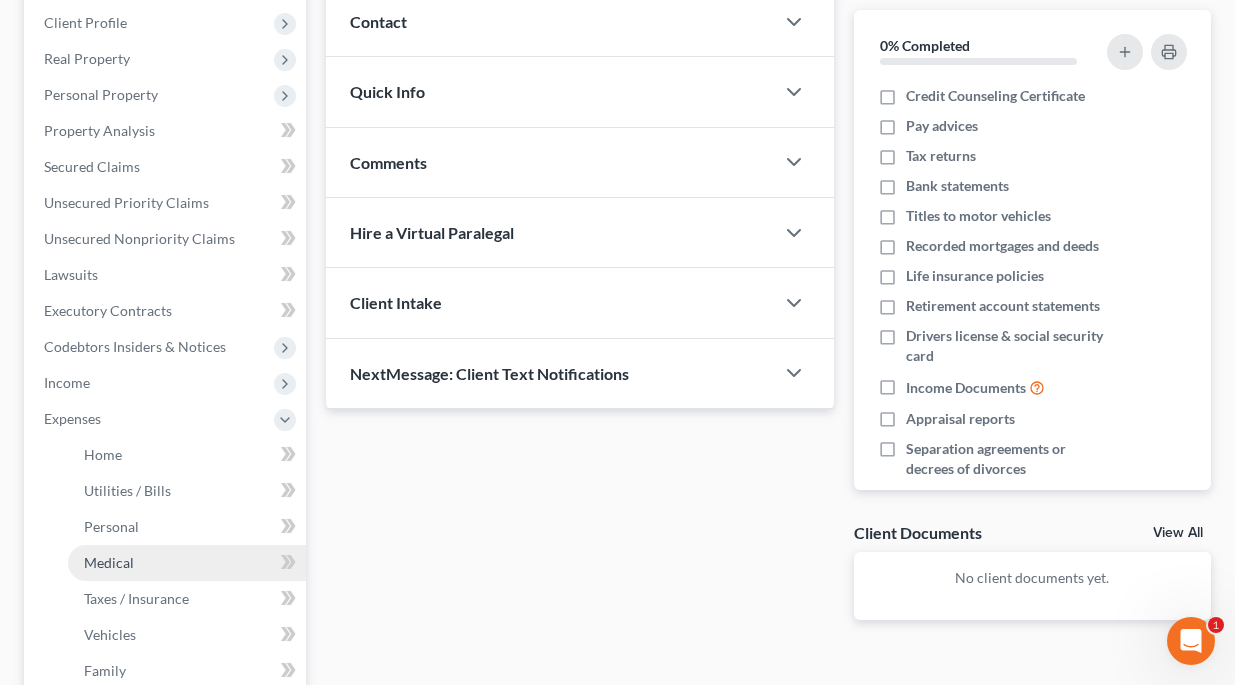 scroll, scrollTop: 277, scrollLeft: 0, axis: vertical 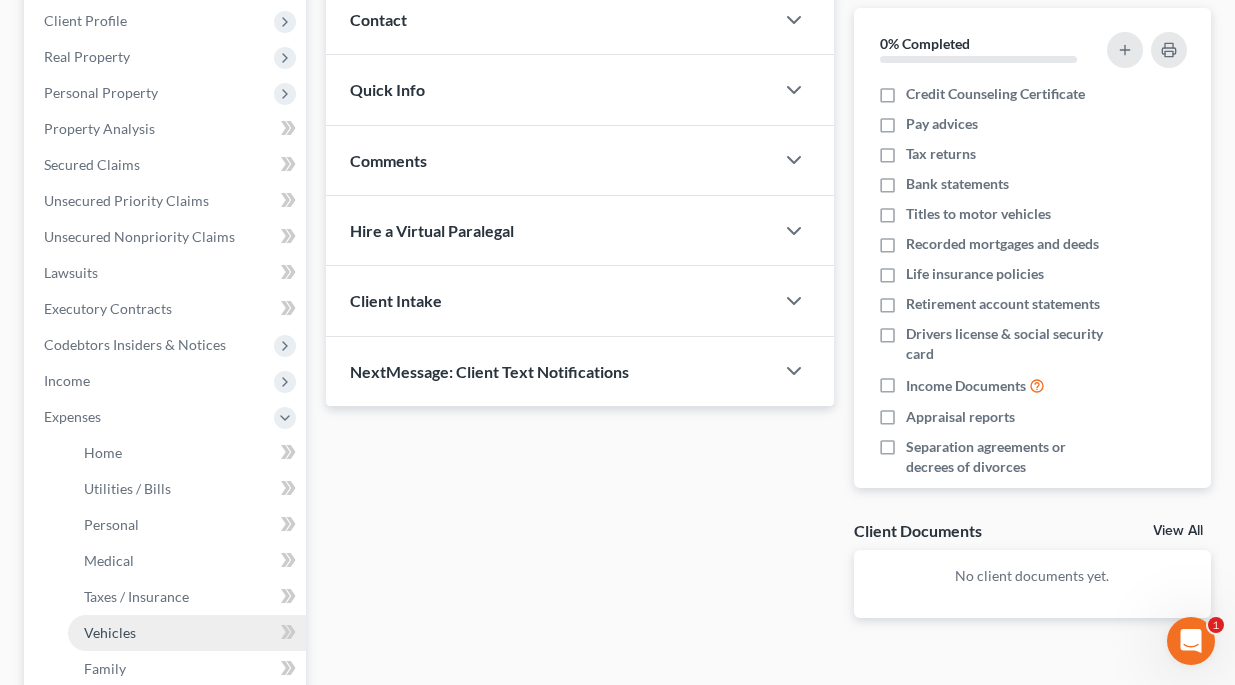 click on "Vehicles" at bounding box center [187, 633] 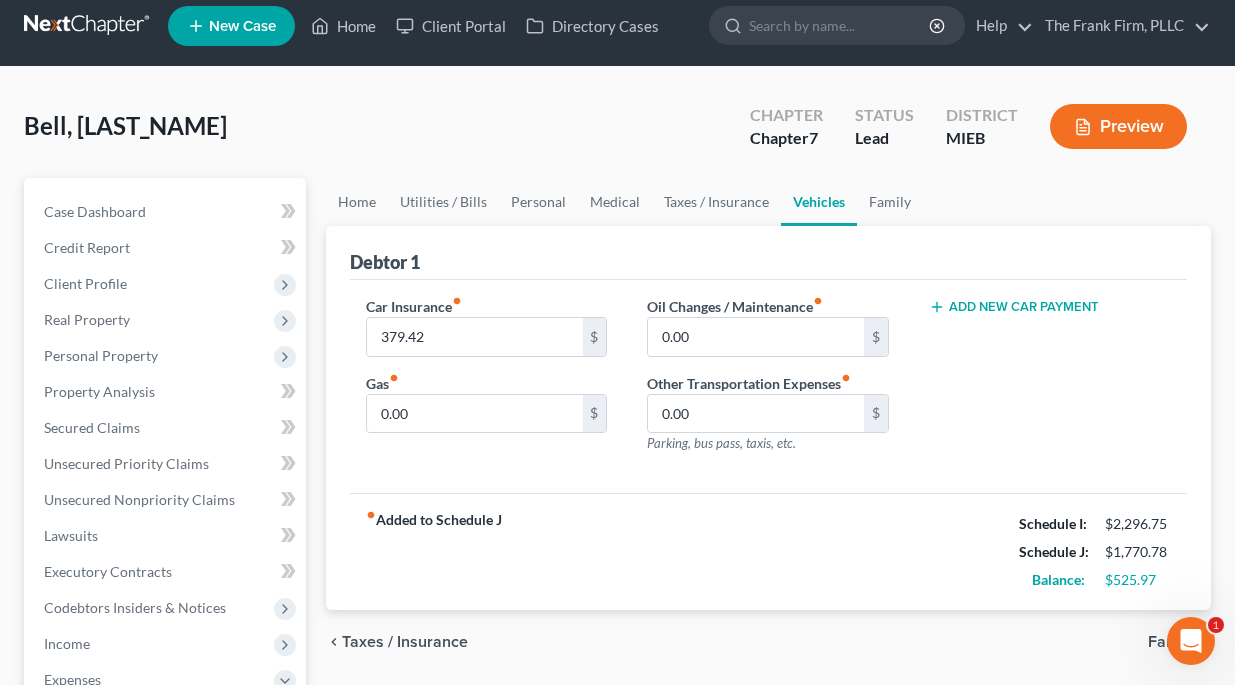 scroll, scrollTop: 0, scrollLeft: 0, axis: both 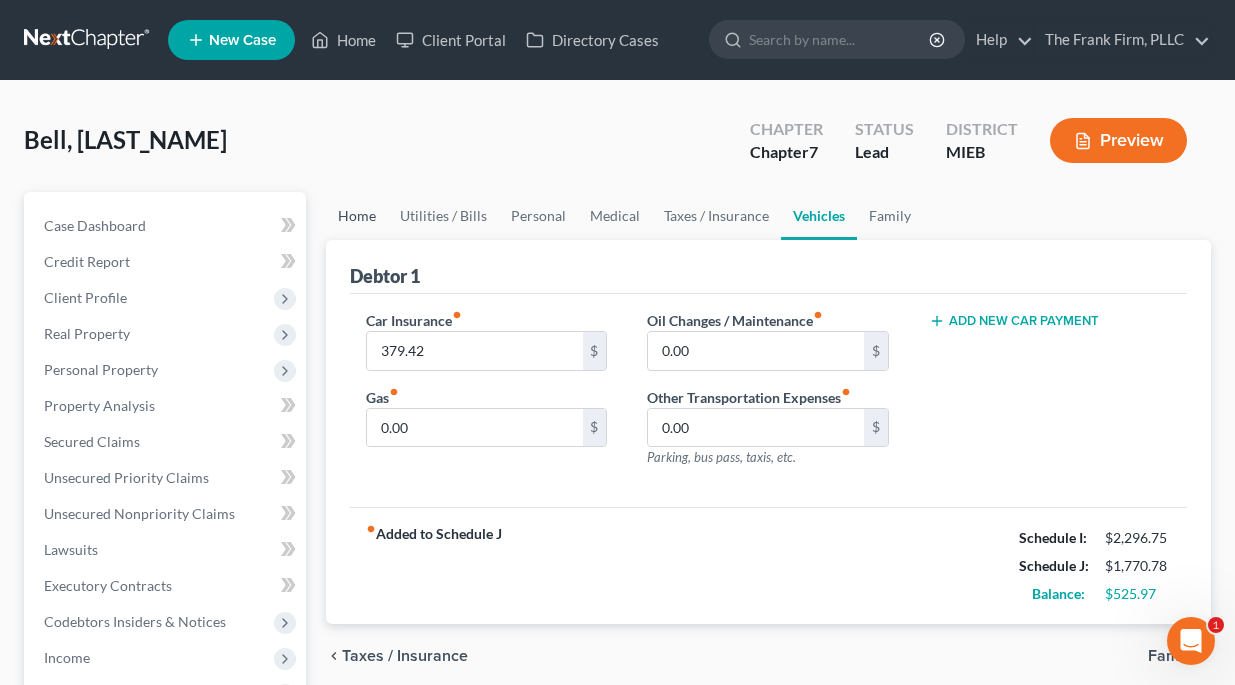 click on "Home" at bounding box center [357, 216] 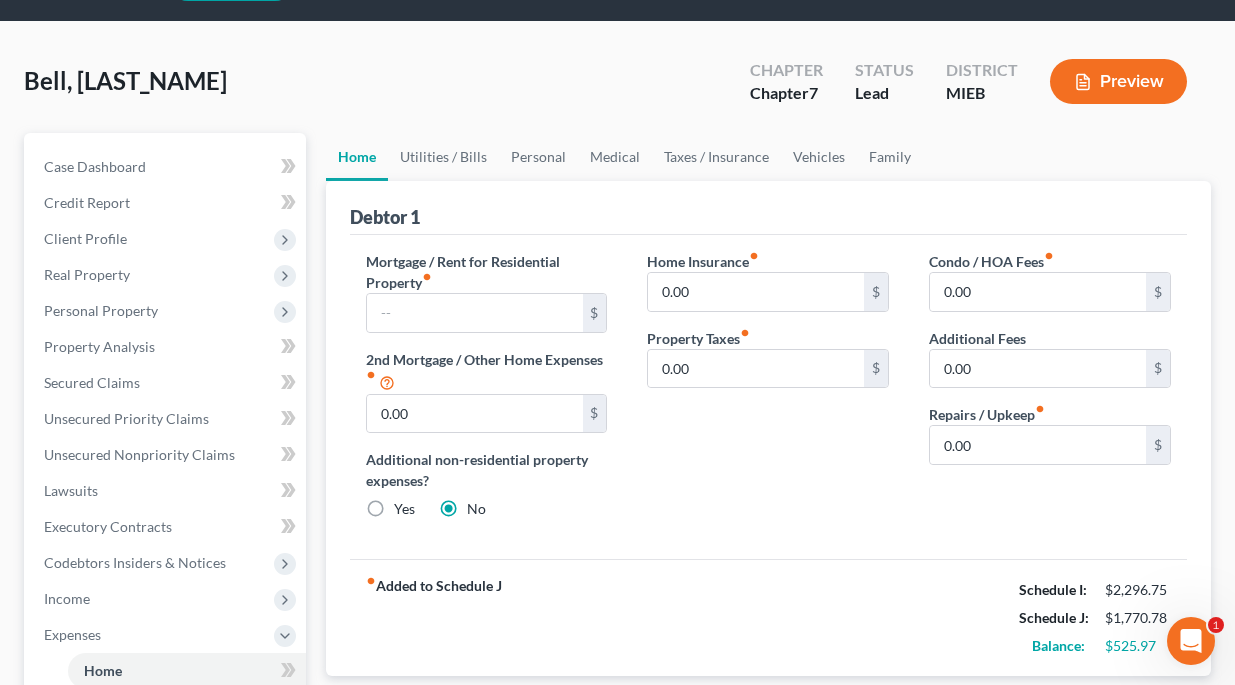 scroll, scrollTop: 61, scrollLeft: 0, axis: vertical 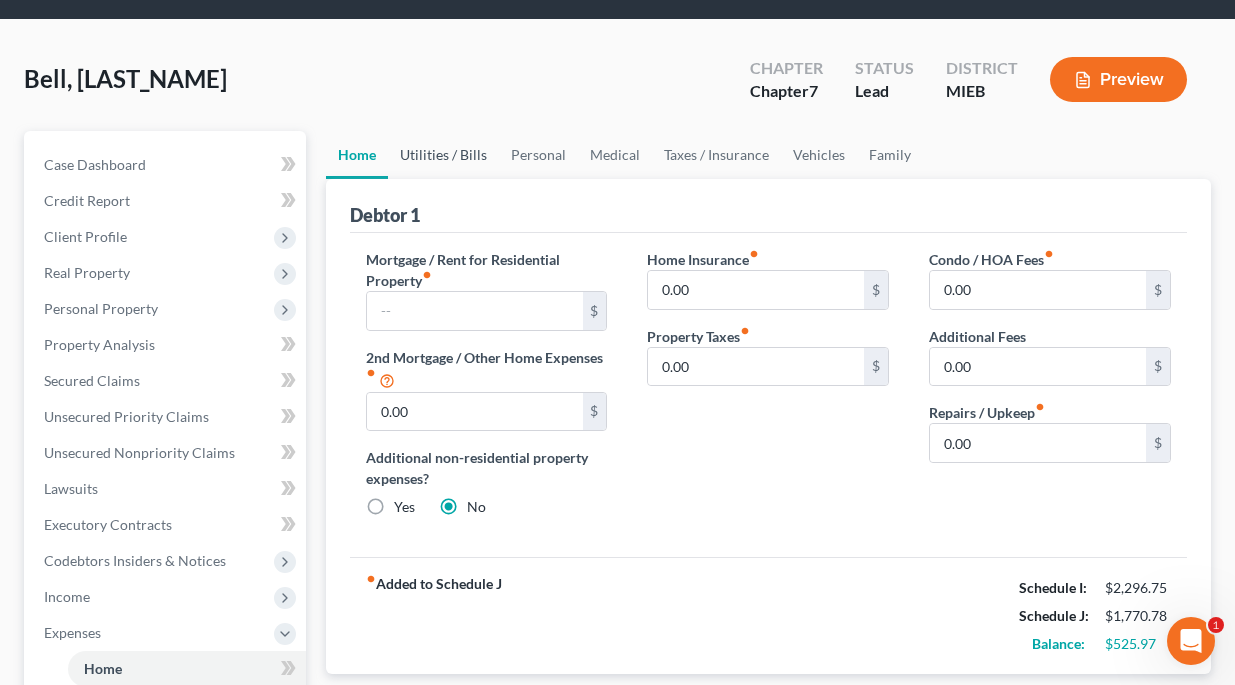 click on "Utilities / Bills" at bounding box center (443, 155) 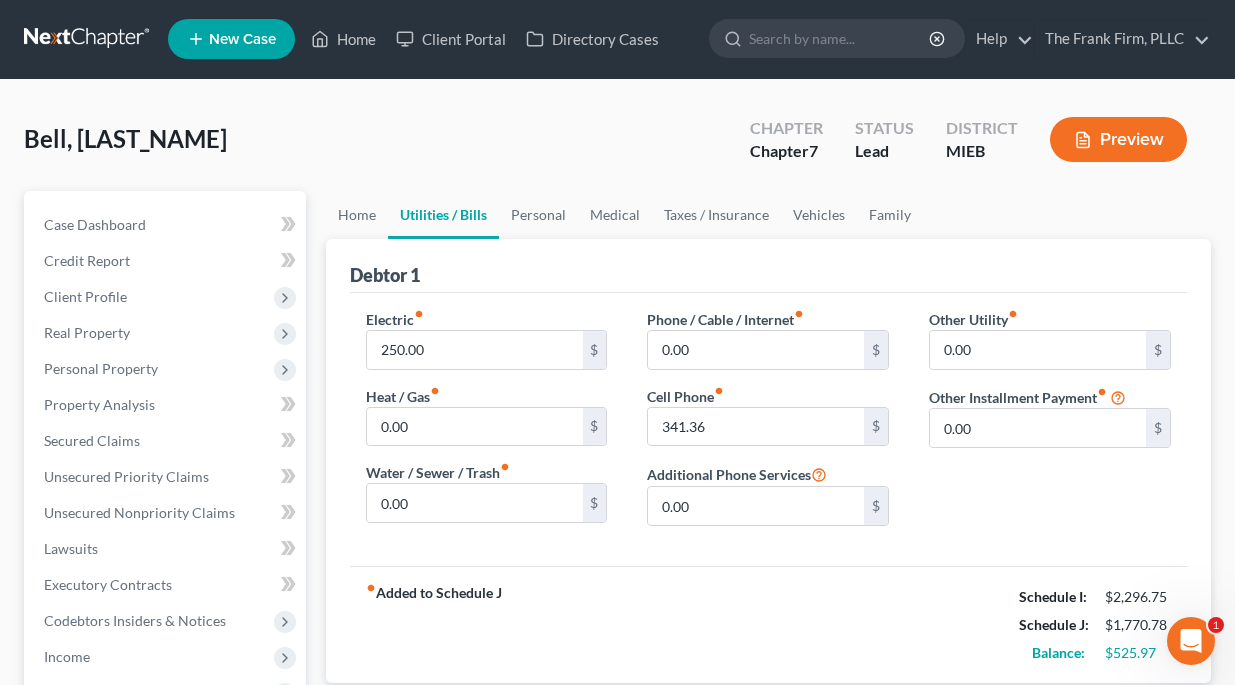scroll, scrollTop: 0, scrollLeft: 0, axis: both 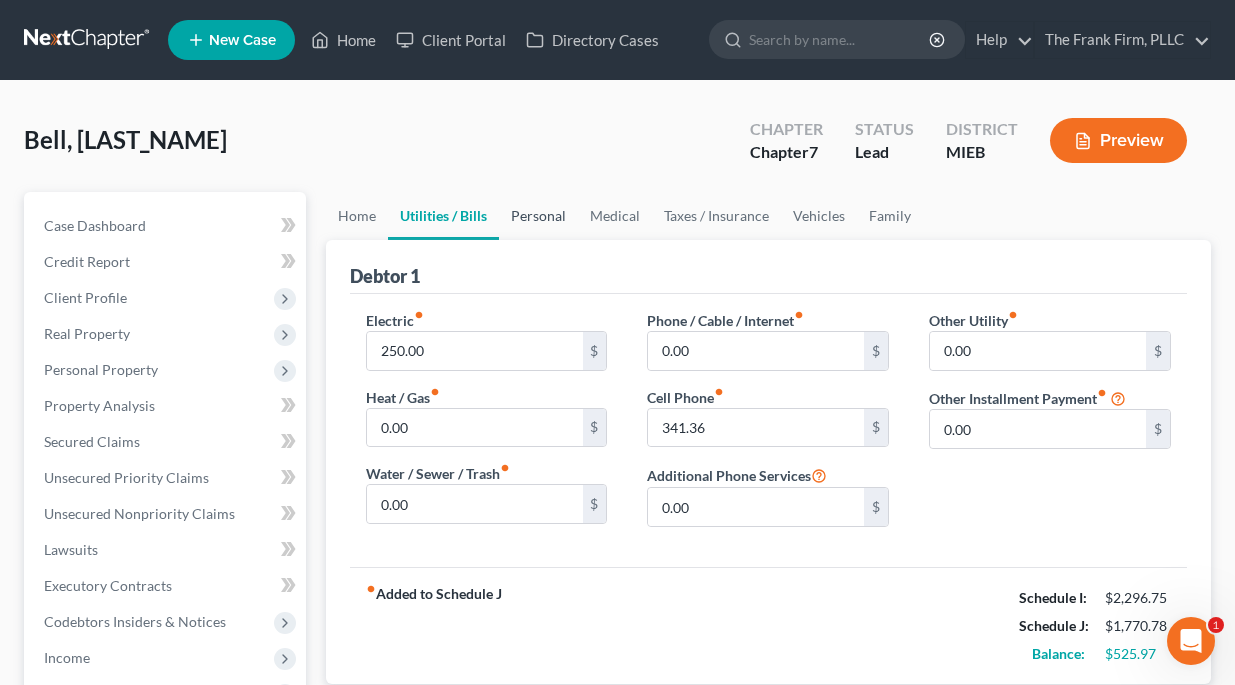 click on "Personal" at bounding box center (538, 216) 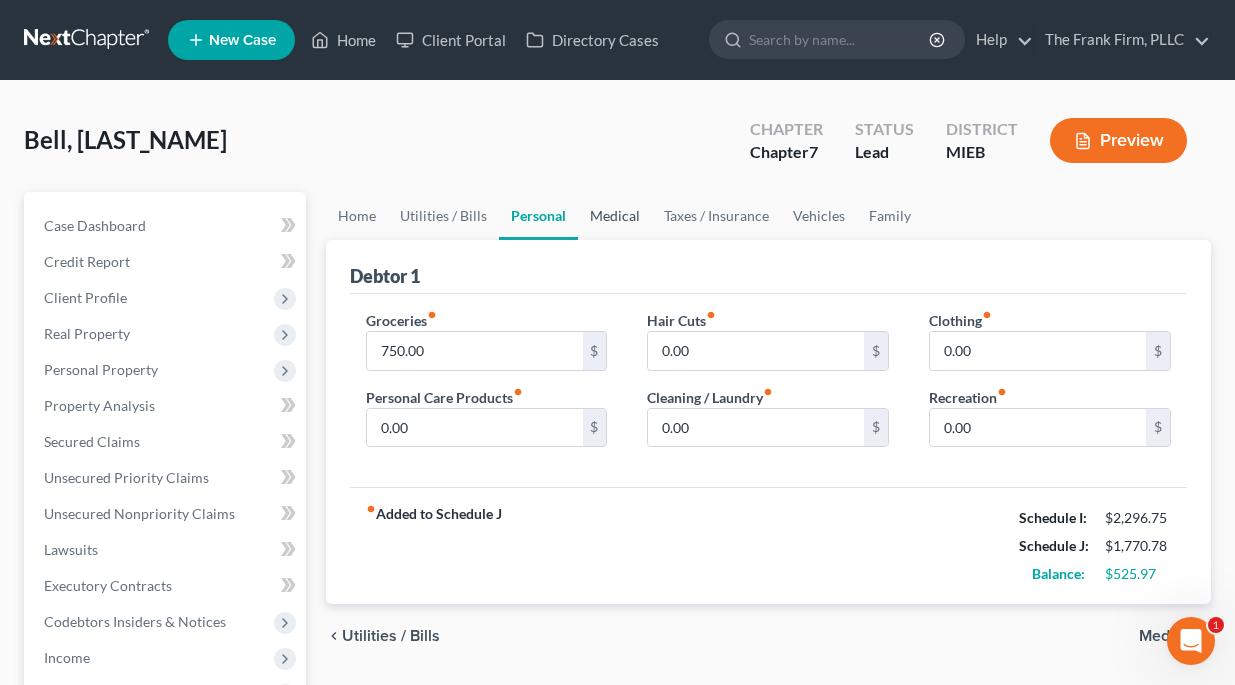 click on "Medical" at bounding box center (615, 216) 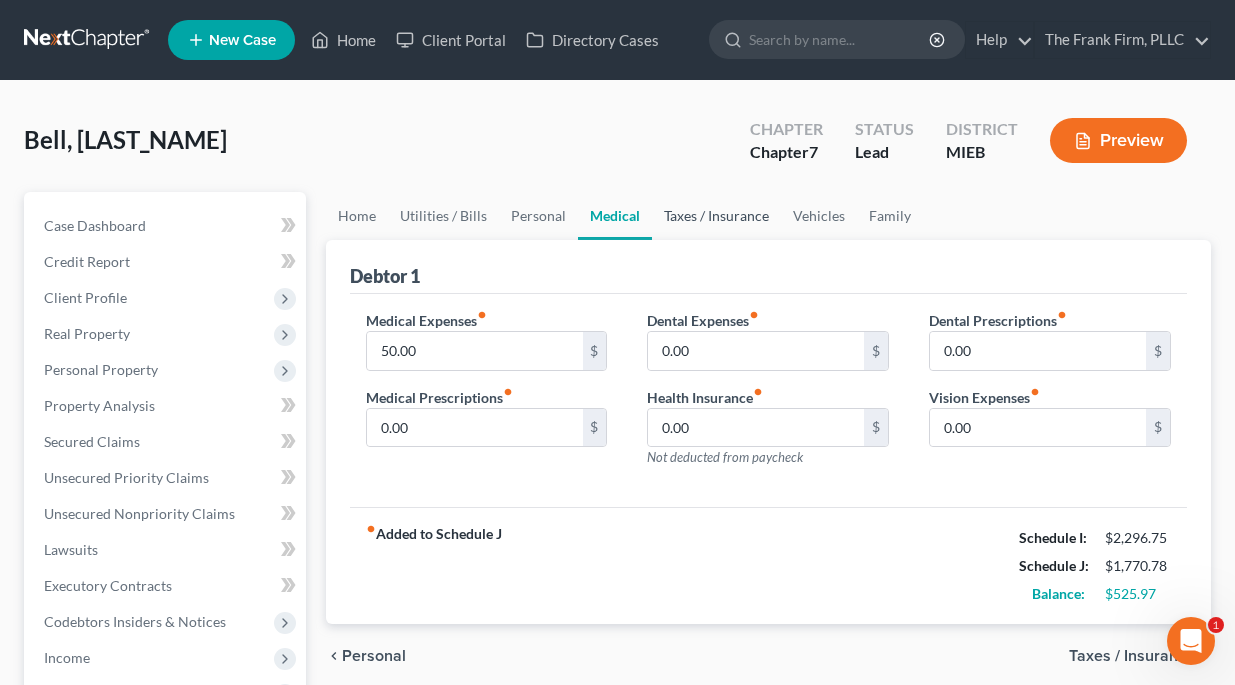 click on "Taxes / Insurance" at bounding box center (716, 216) 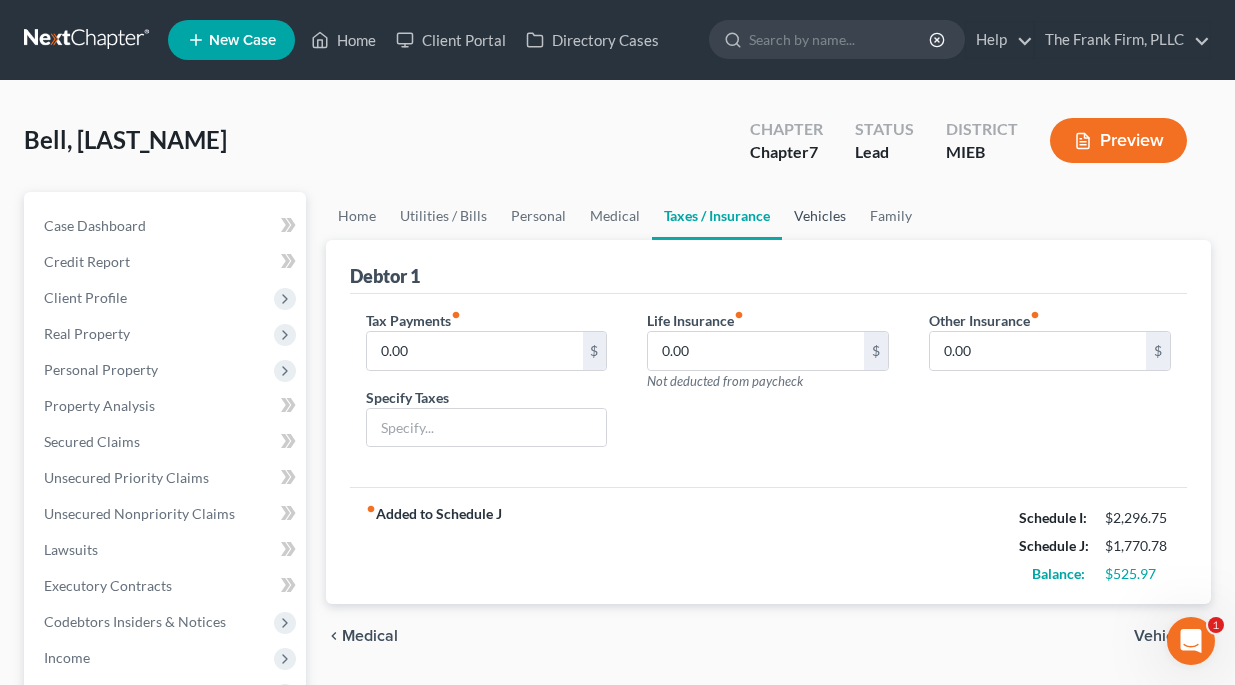 click on "Vehicles" at bounding box center [820, 216] 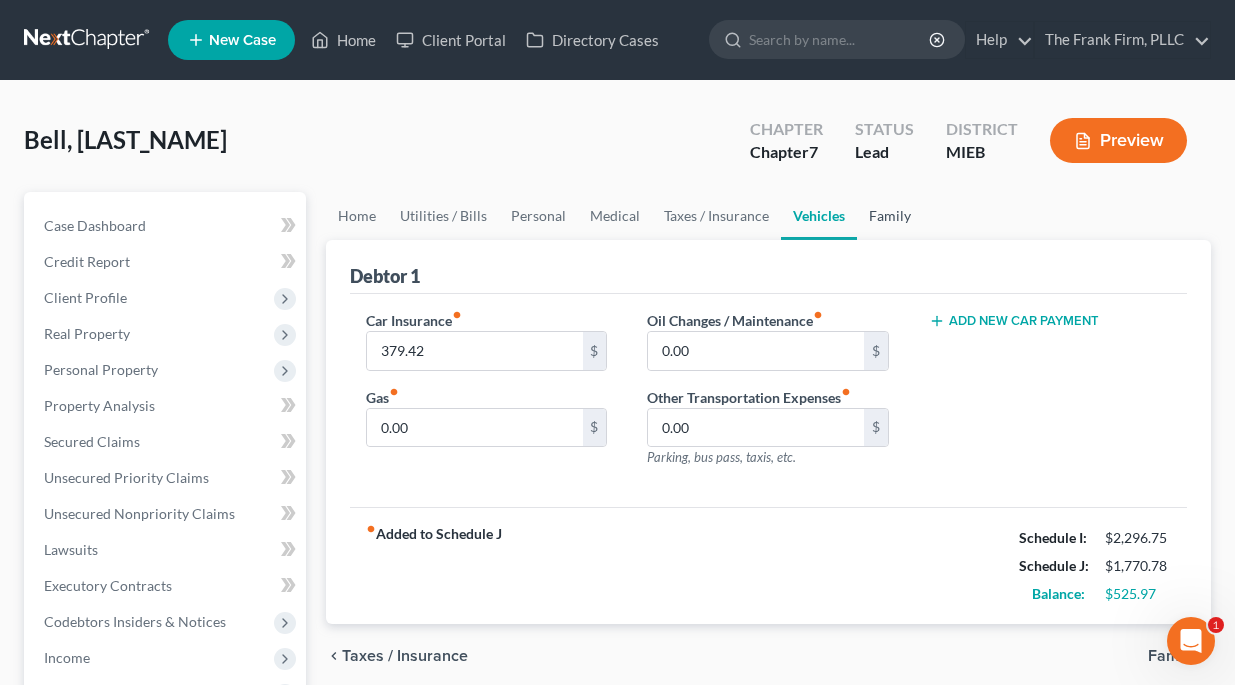 click on "Family" at bounding box center (890, 216) 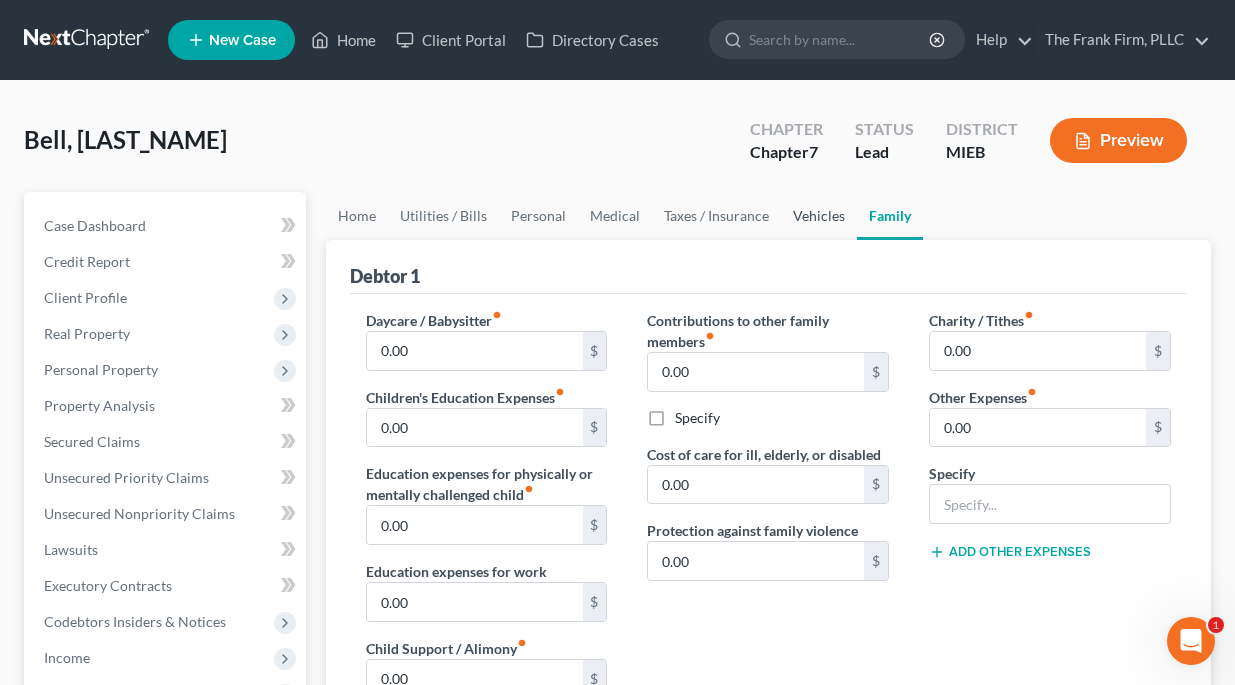 click on "Vehicles" at bounding box center (819, 216) 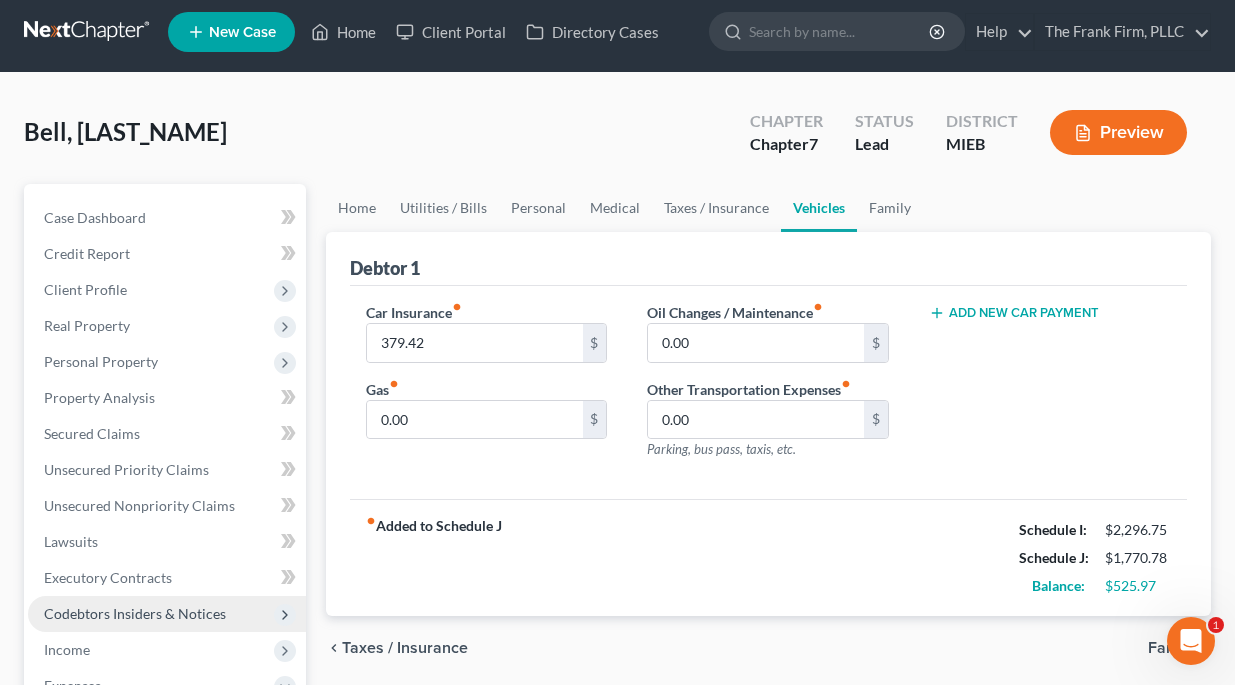 scroll, scrollTop: 12, scrollLeft: 0, axis: vertical 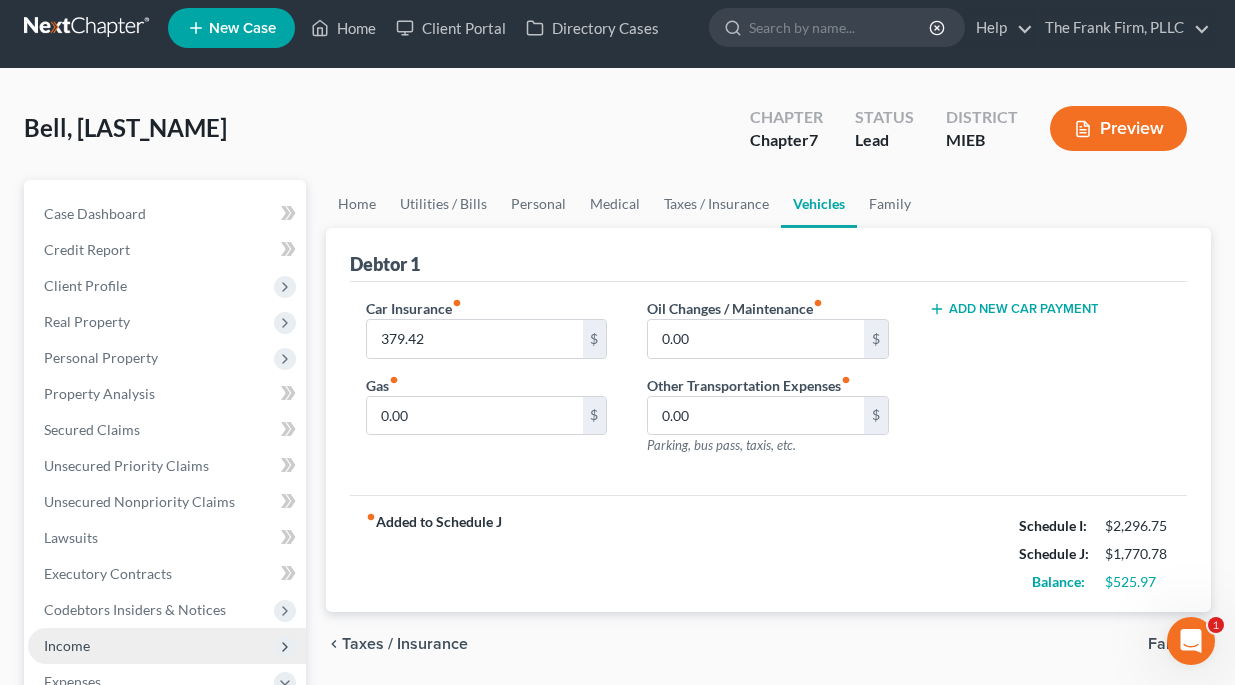 click on "Income" at bounding box center [167, 646] 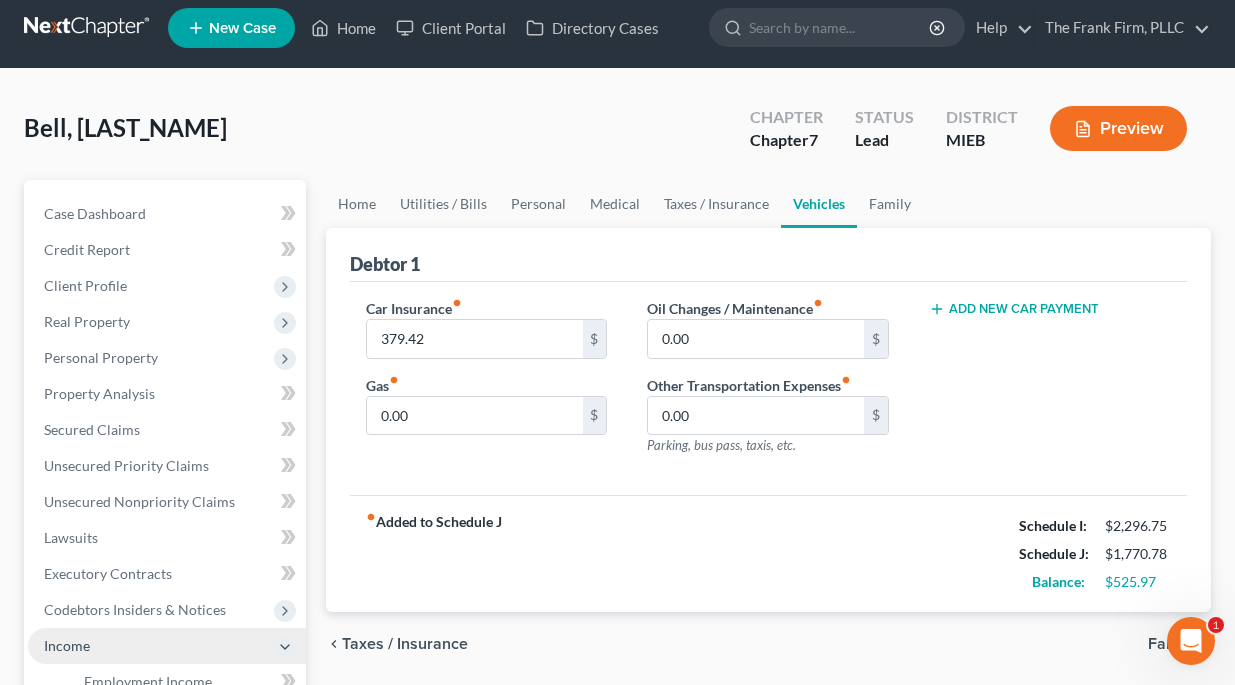 click on "Income" at bounding box center (167, 646) 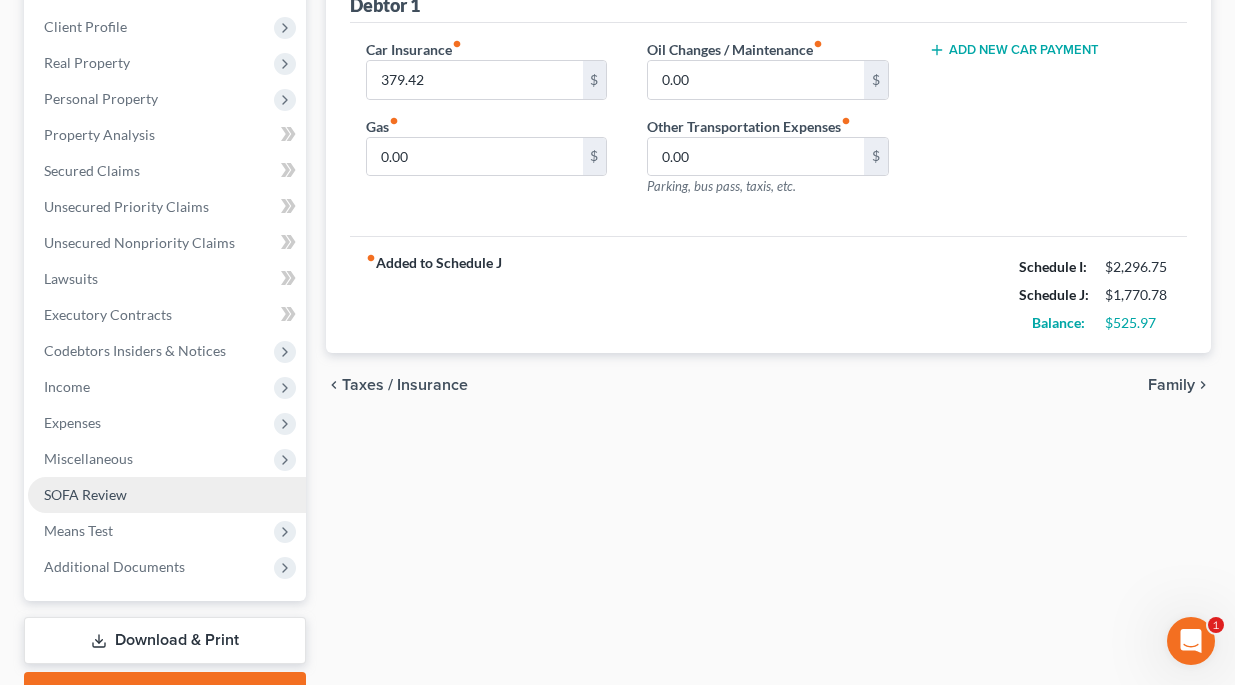 scroll, scrollTop: 272, scrollLeft: 0, axis: vertical 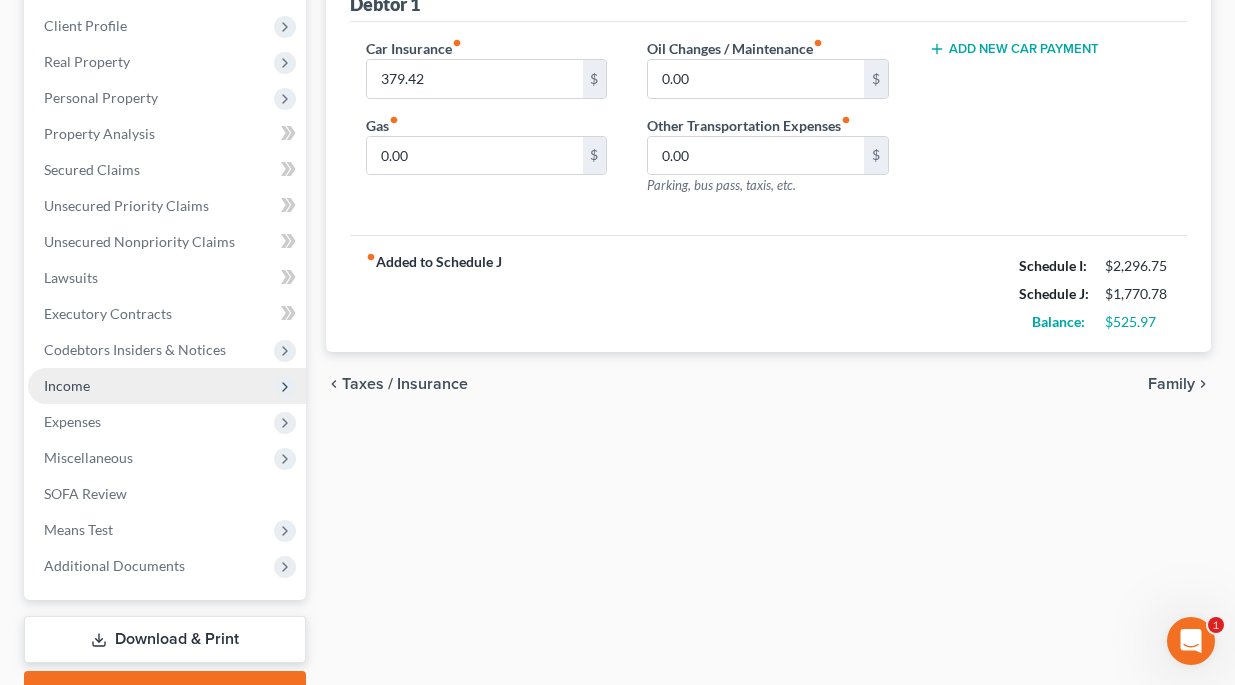 click on "Income" at bounding box center [167, 386] 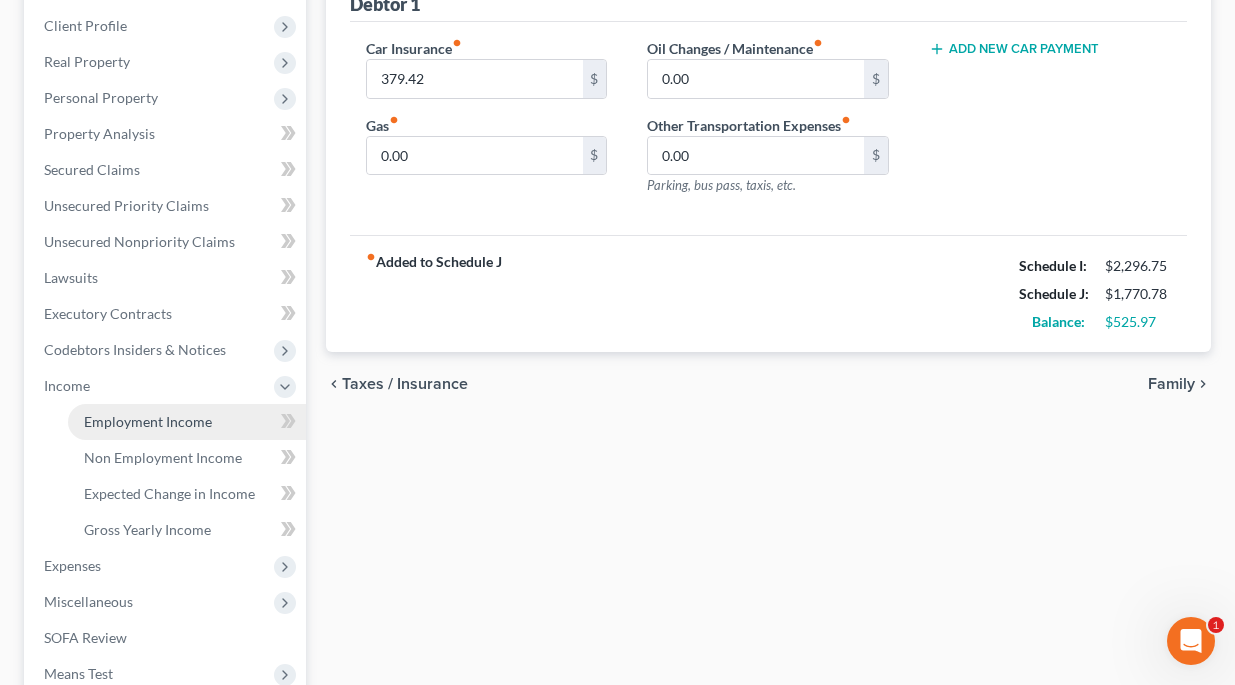 click on "Employment Income" at bounding box center [148, 421] 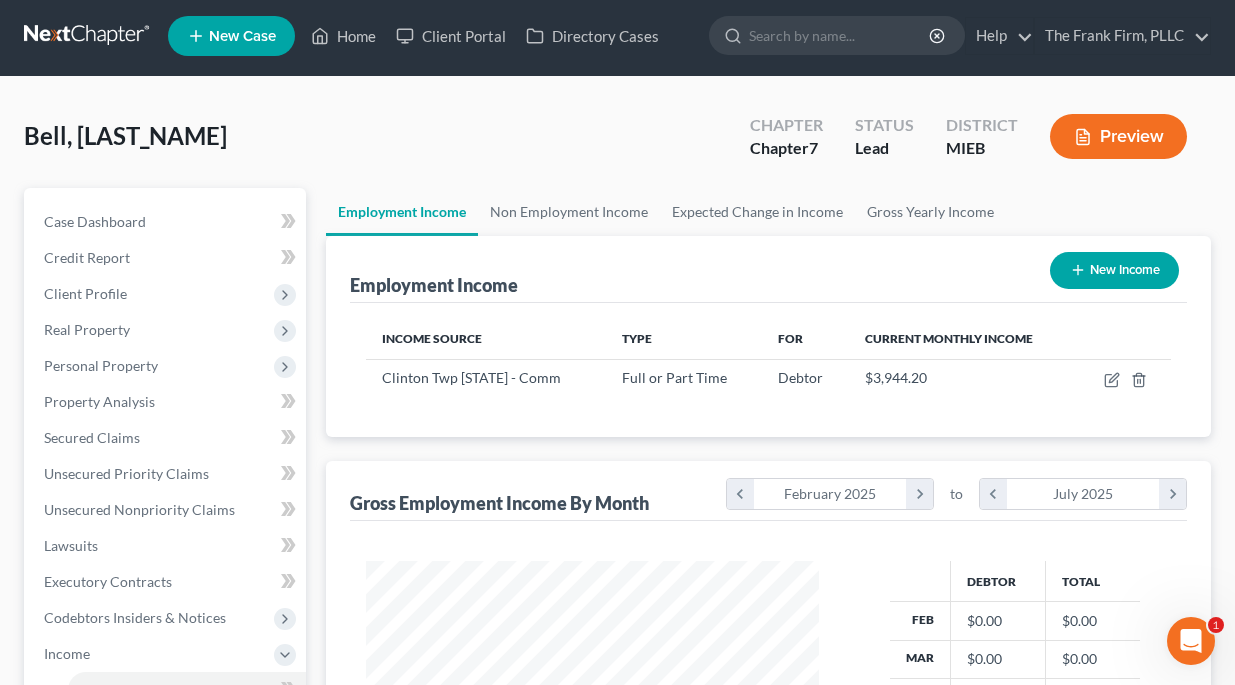 scroll, scrollTop: 0, scrollLeft: 0, axis: both 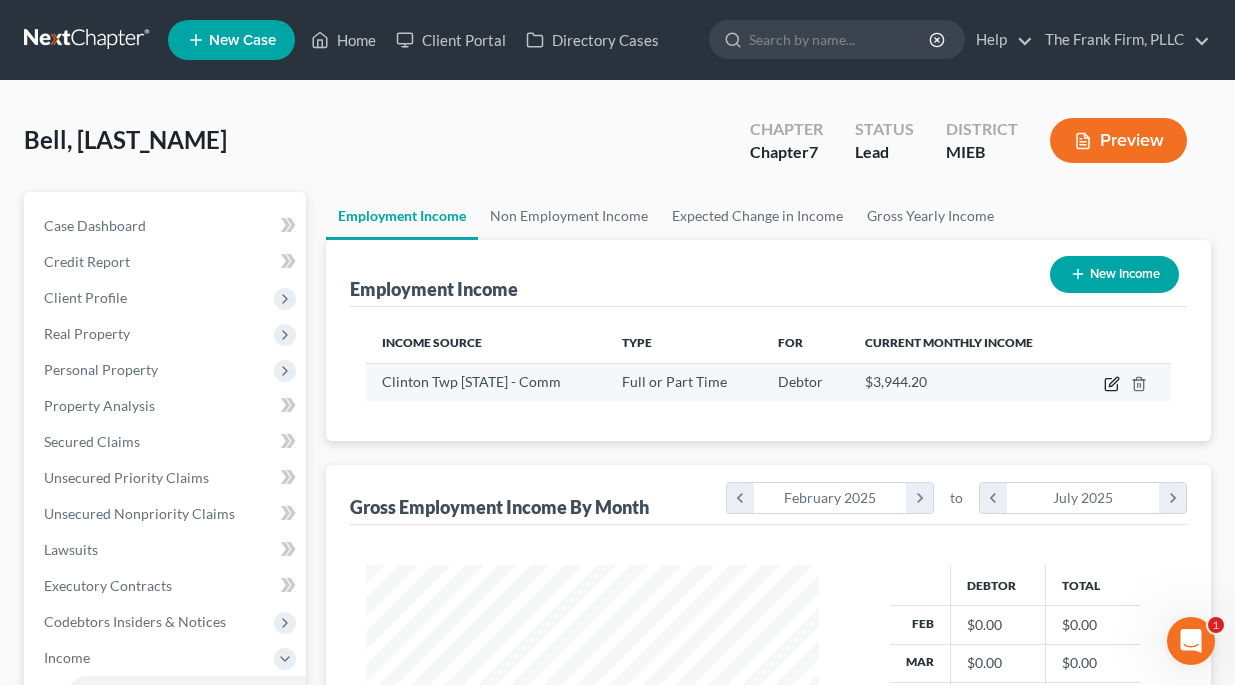 click 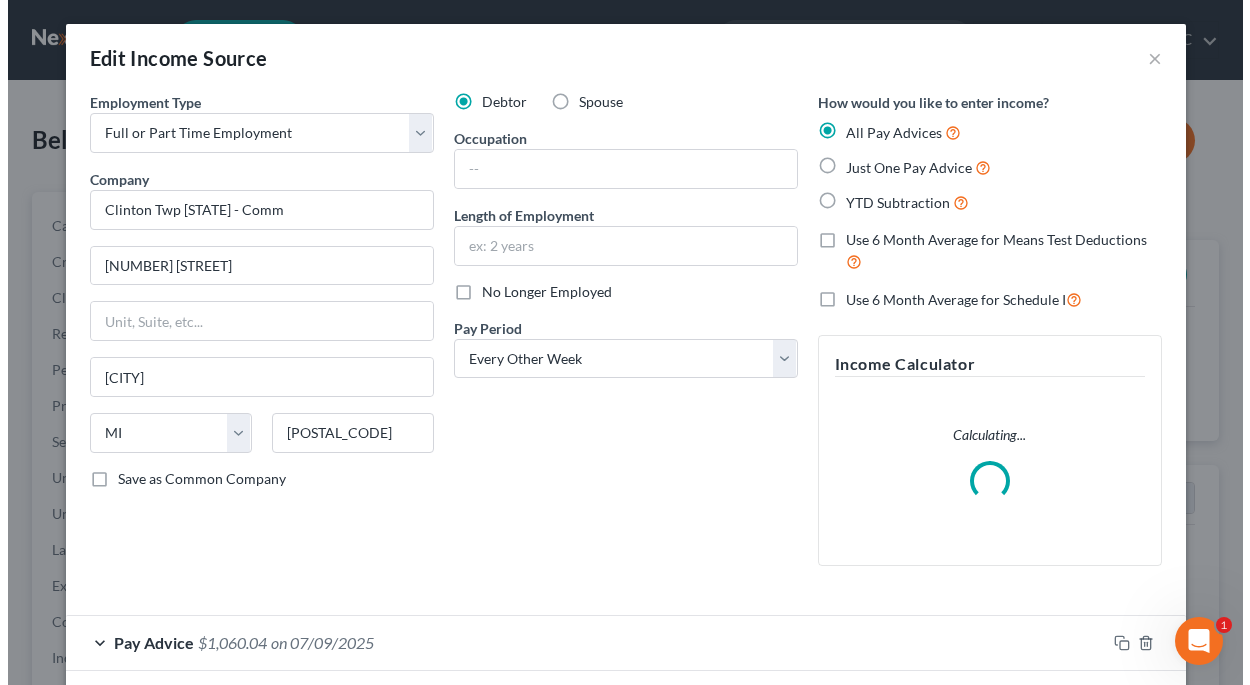 scroll, scrollTop: 999642, scrollLeft: 999500, axis: both 